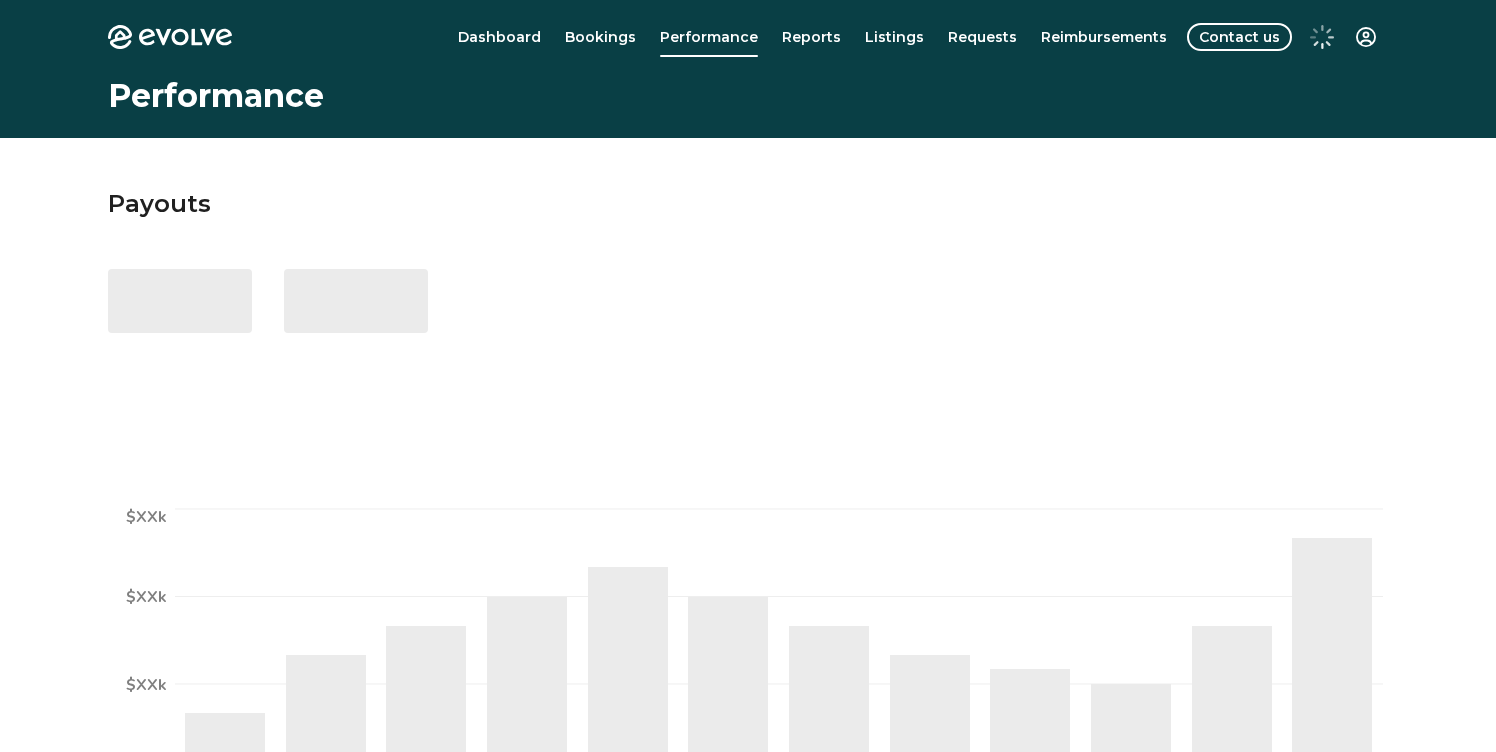 scroll, scrollTop: 0, scrollLeft: 0, axis: both 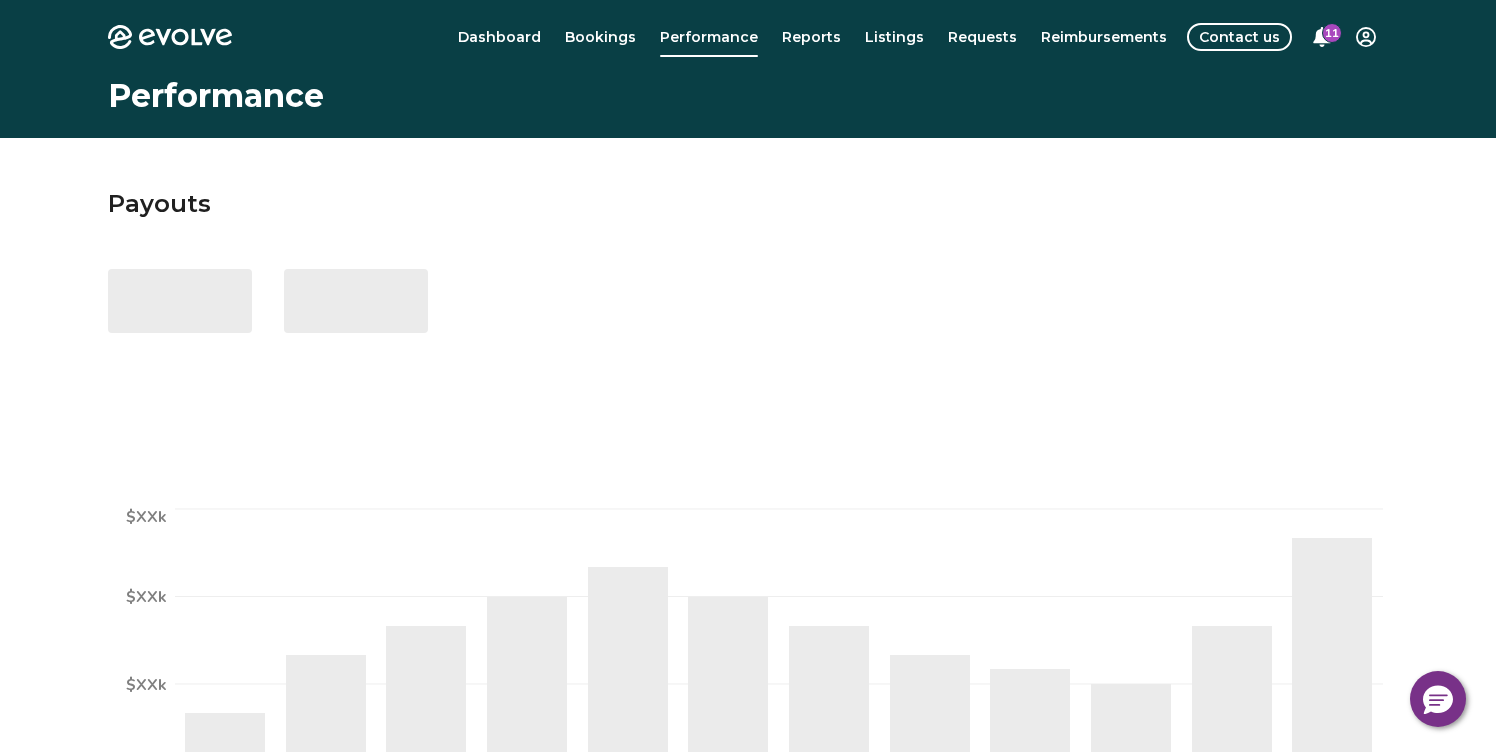 select on "****" 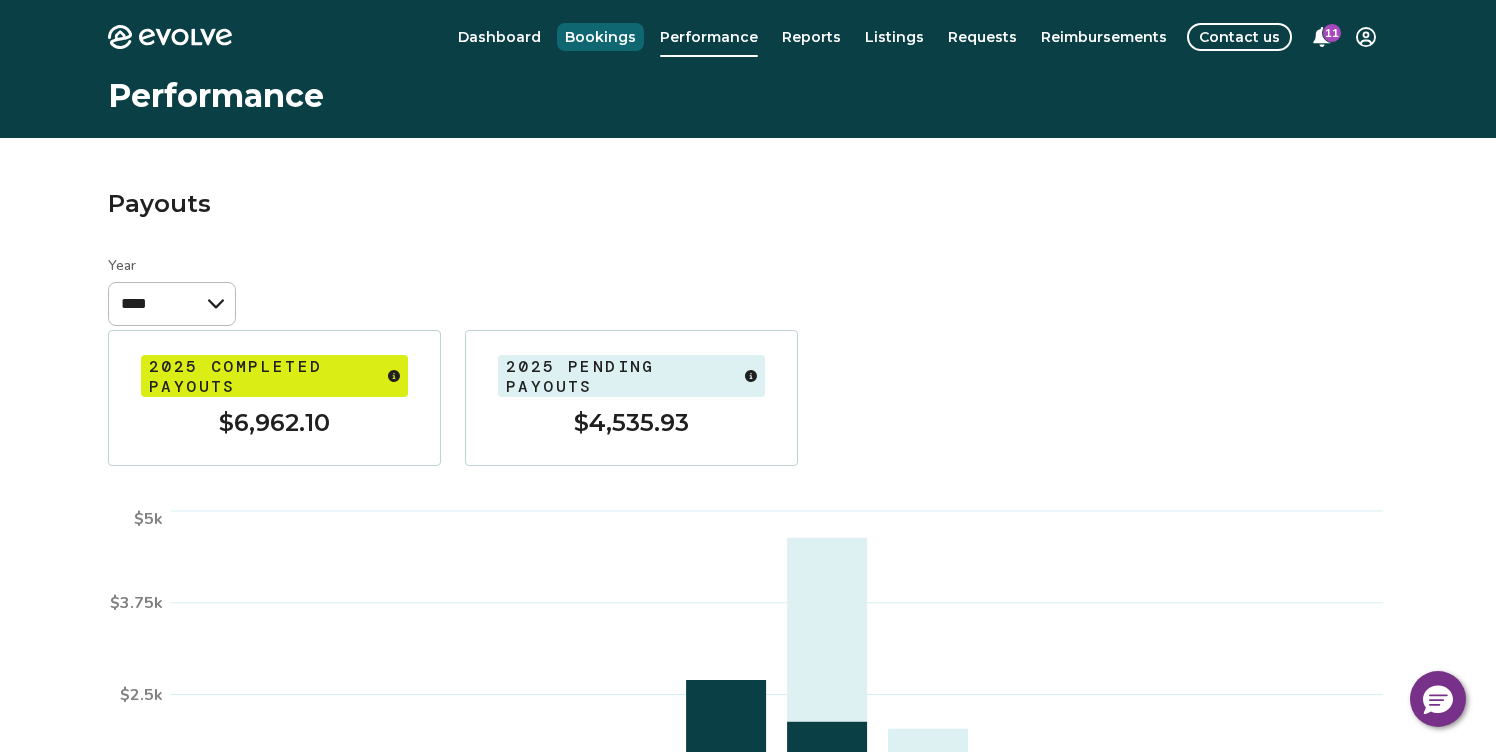 click on "Bookings" at bounding box center [600, 37] 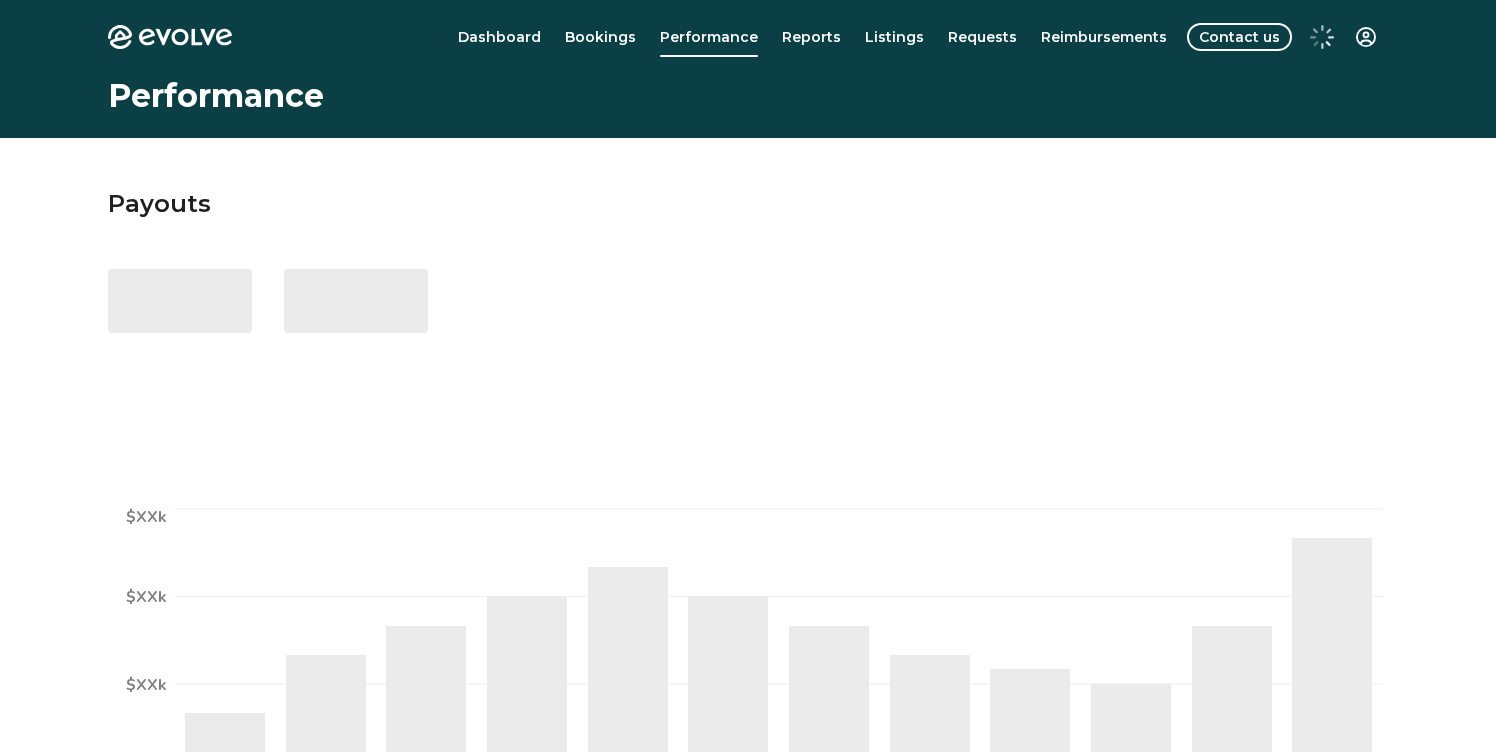 scroll, scrollTop: 0, scrollLeft: 0, axis: both 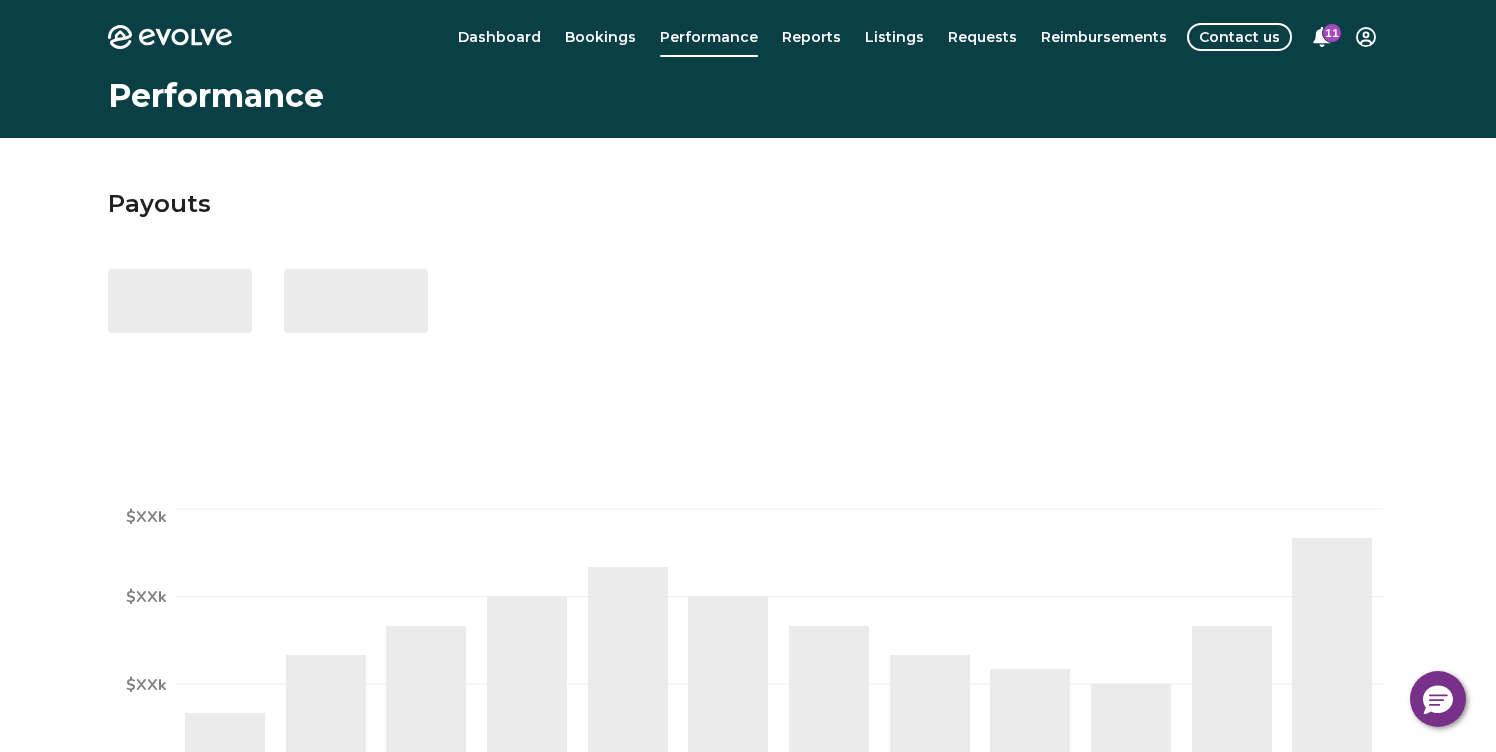 select on "****" 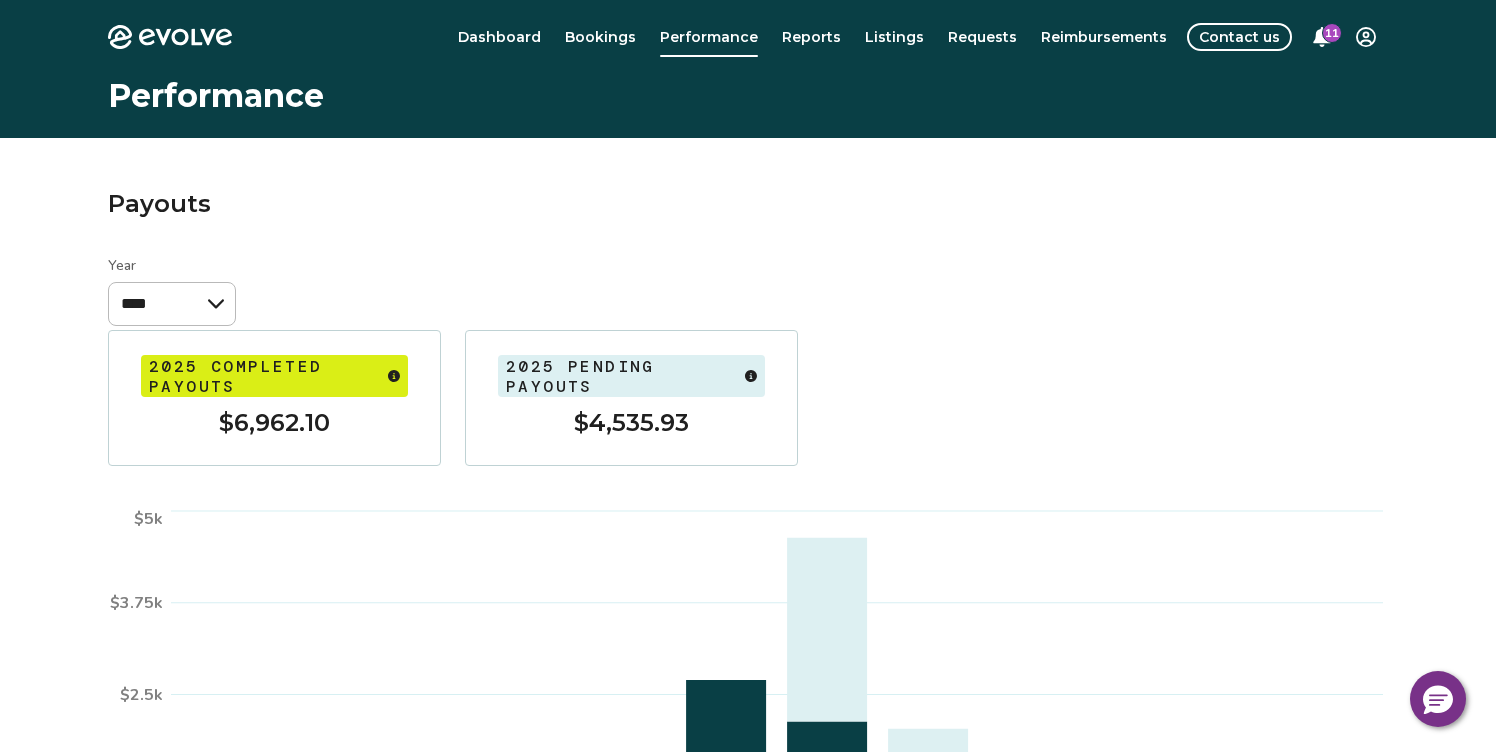 click on "Evolve Dashboard Bookings Performance Reports Listings Requests Reimbursements Contact us 11 Performance Payouts Year   **** **** Jan Feb Mar Apr May Jun Jul Aug Sep Oct Nov Dec $0 $1.25k $2.5k $3.75k $5k Completed payout Pending payout View payouts breakdown 2025 completed payouts $6,962.10 2025 pending payouts $4,535.93 © 2013-Present Evolve Vacation Rental Network Privacy Policy | Terms of Service
$0" at bounding box center (748, 572) 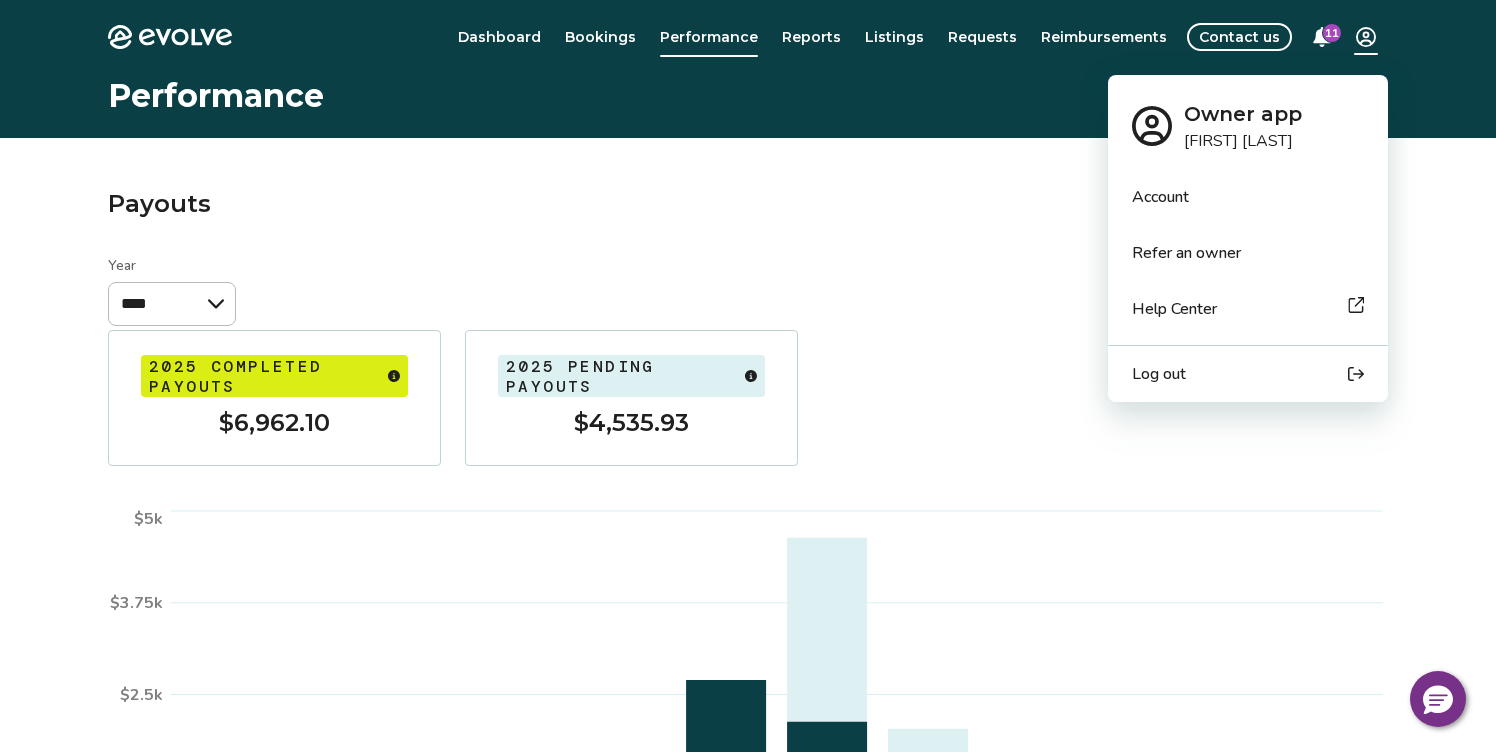 click on "Account" at bounding box center [1160, 197] 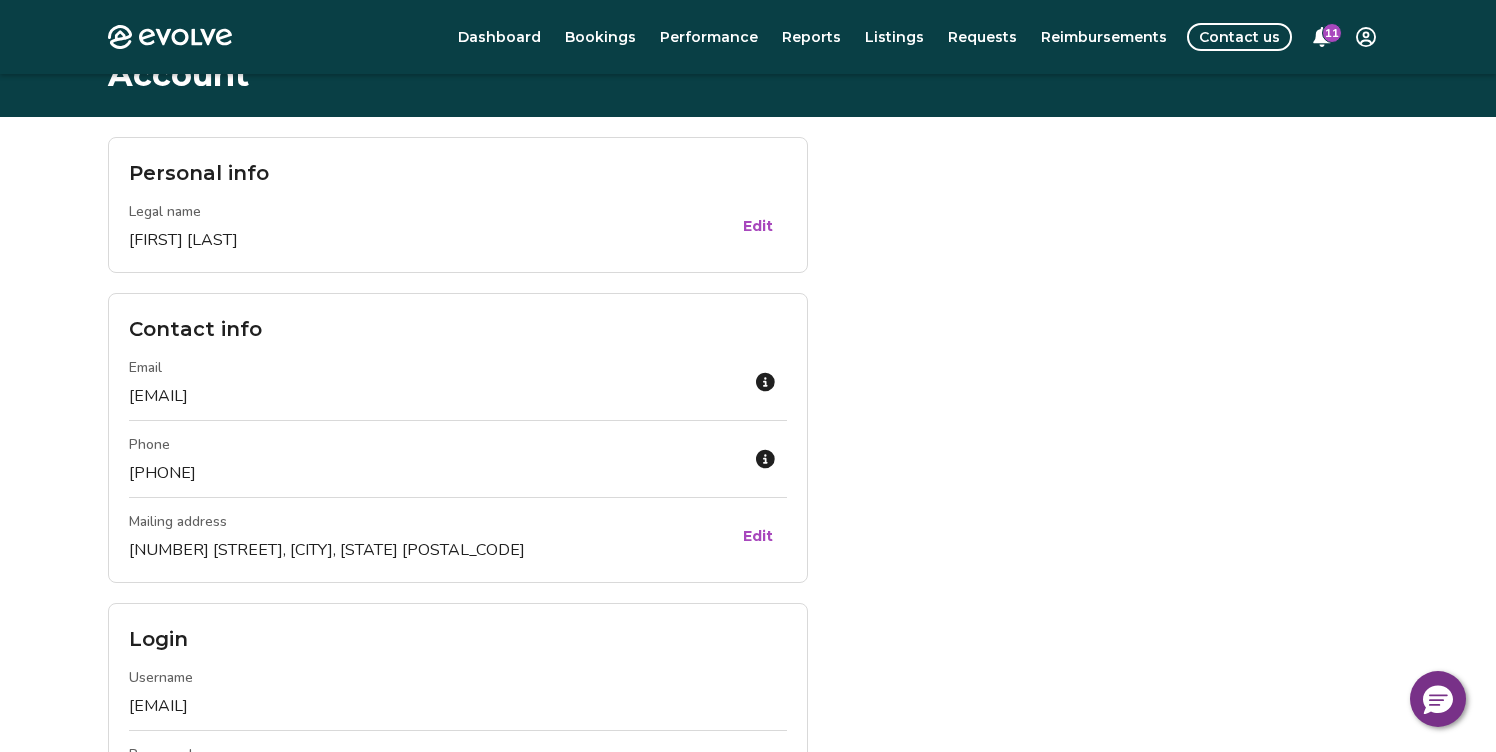 scroll, scrollTop: 0, scrollLeft: 0, axis: both 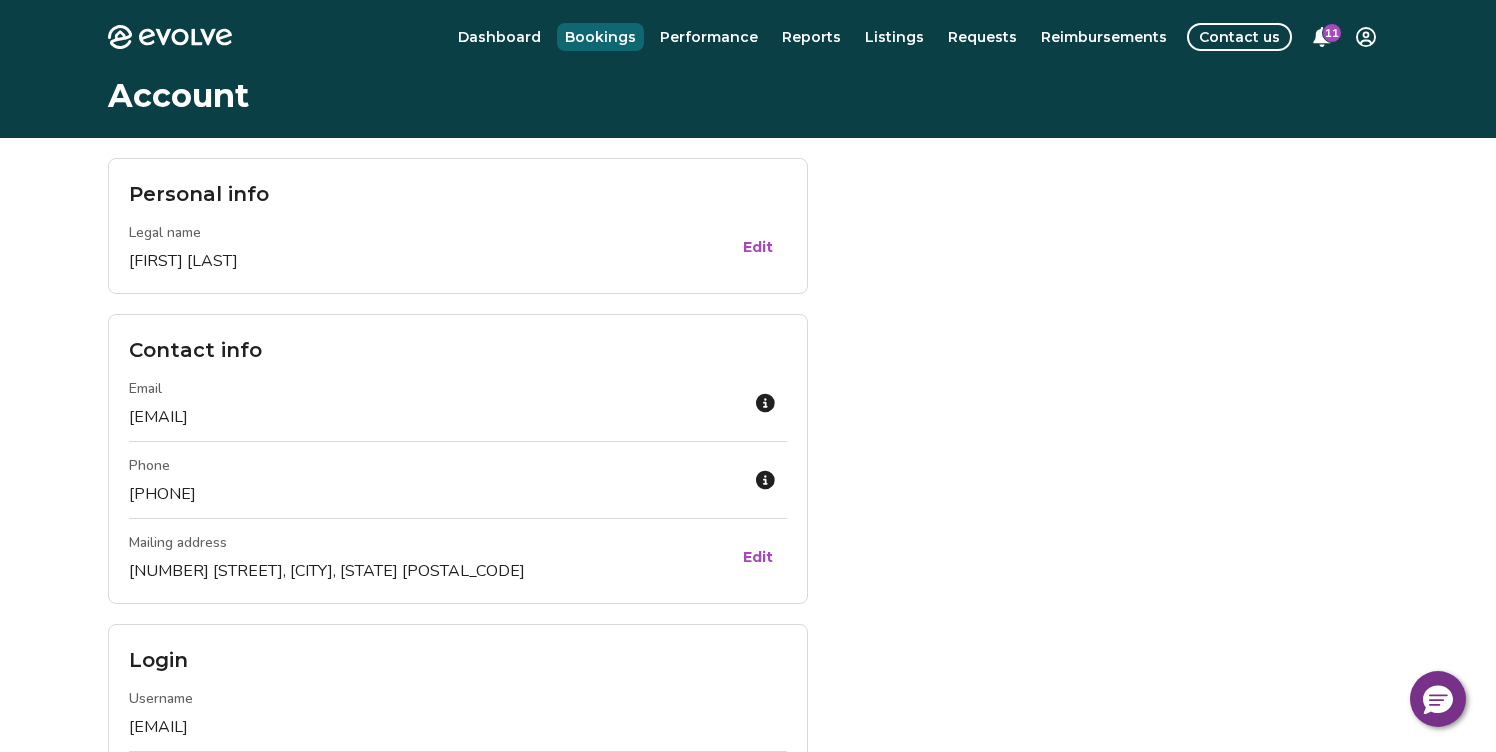 click on "Bookings" at bounding box center (600, 37) 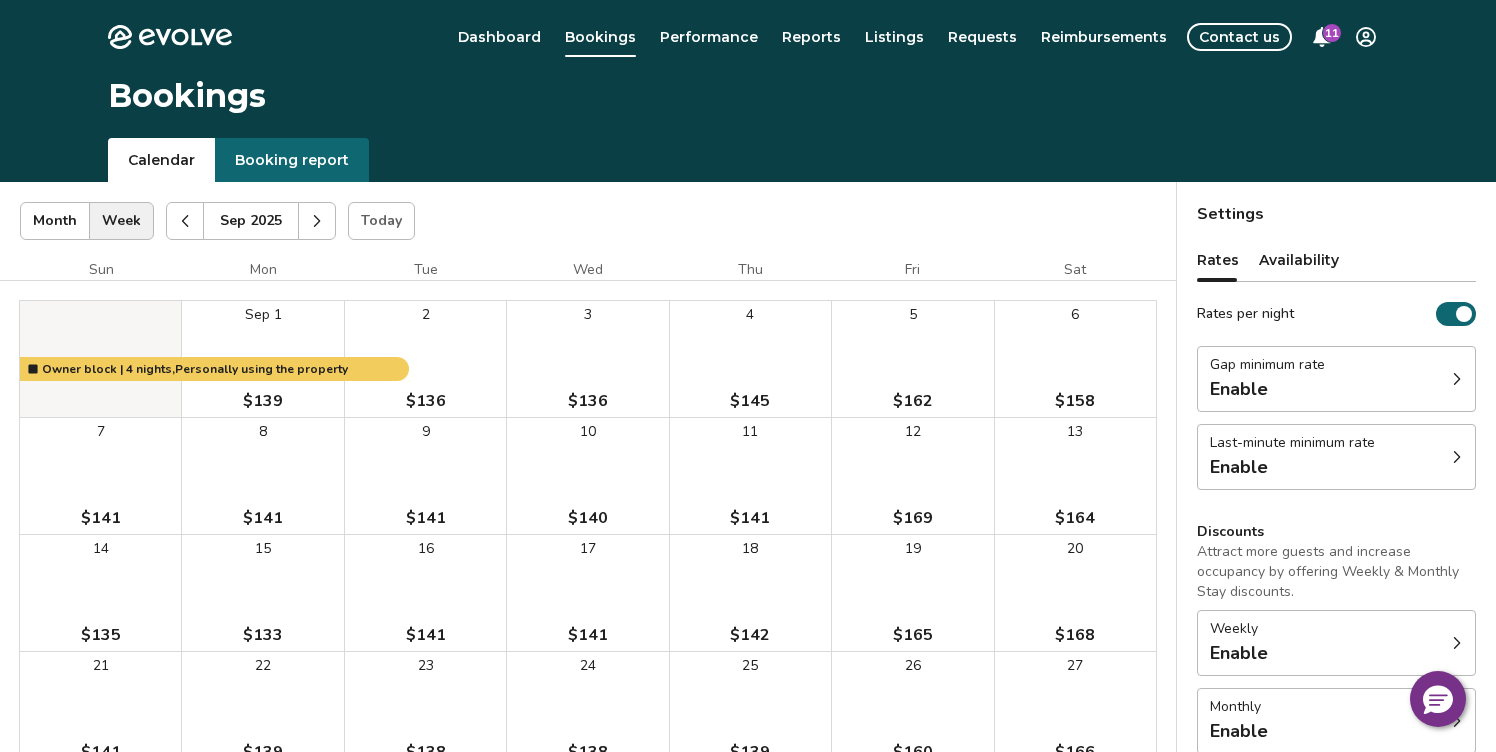 click at bounding box center (185, 221) 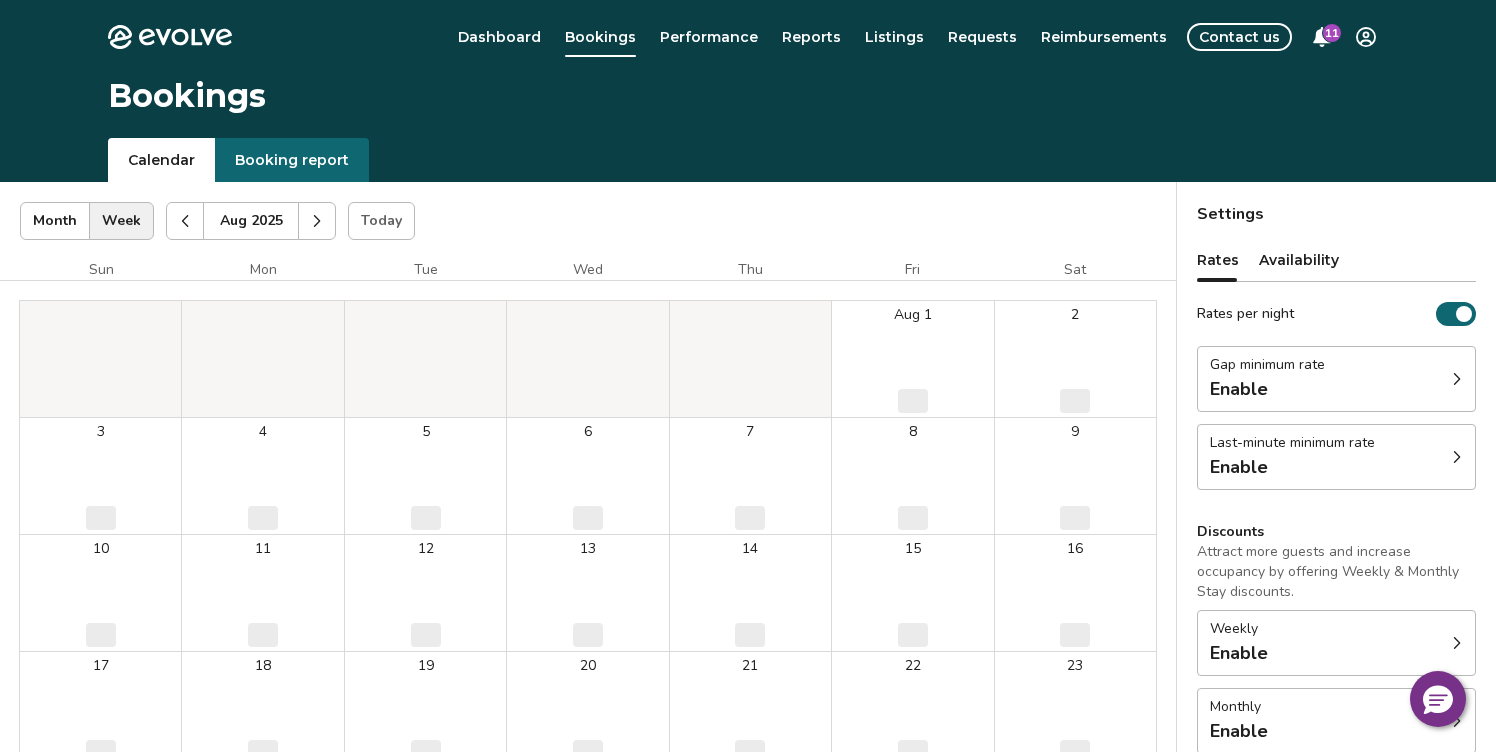 click at bounding box center [185, 221] 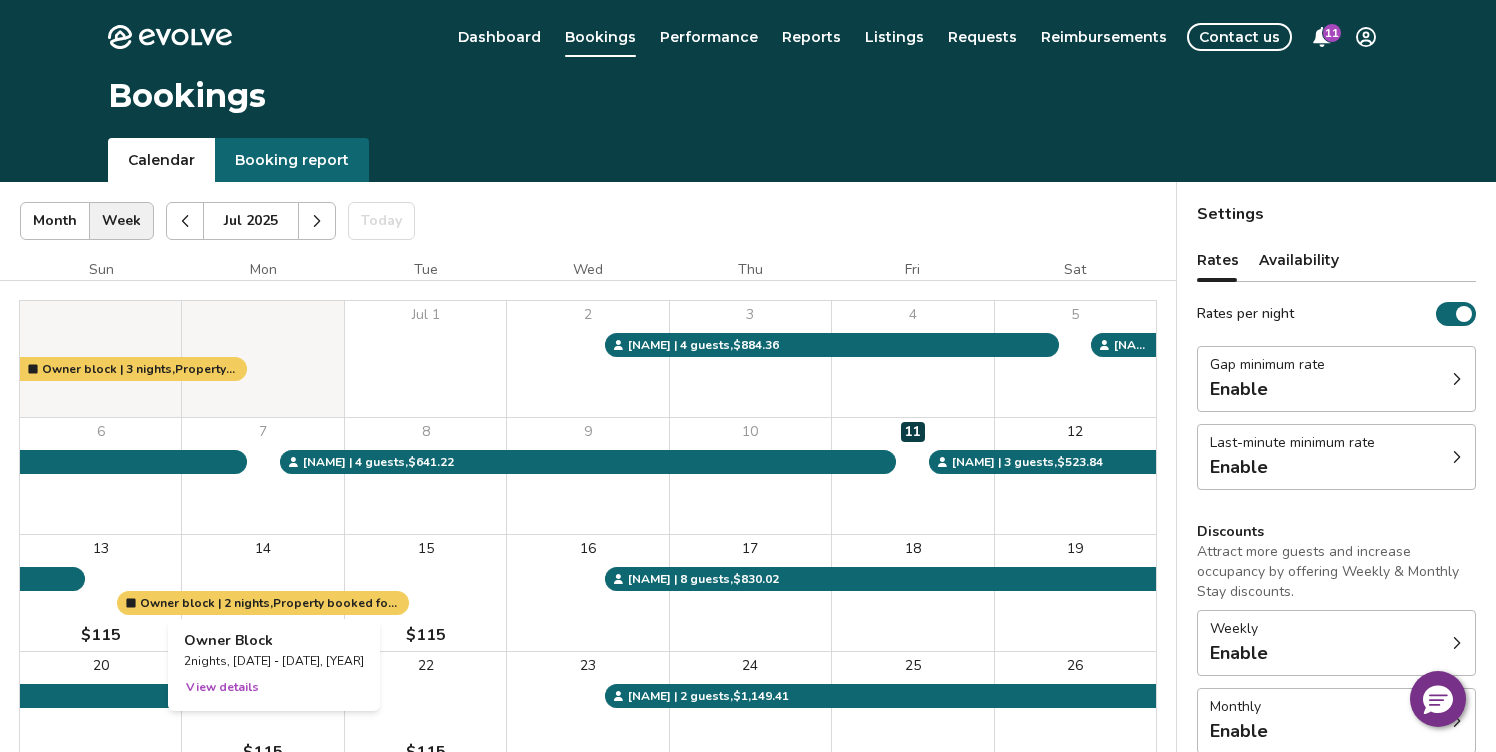 click at bounding box center (262, 593) 